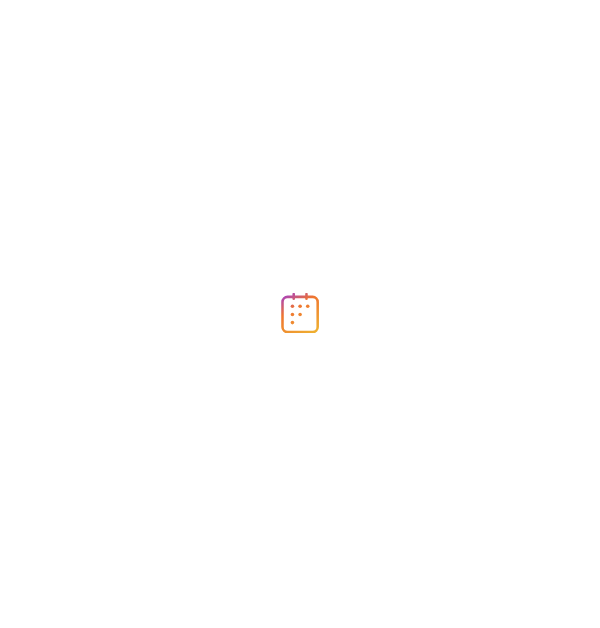 scroll, scrollTop: 0, scrollLeft: 0, axis: both 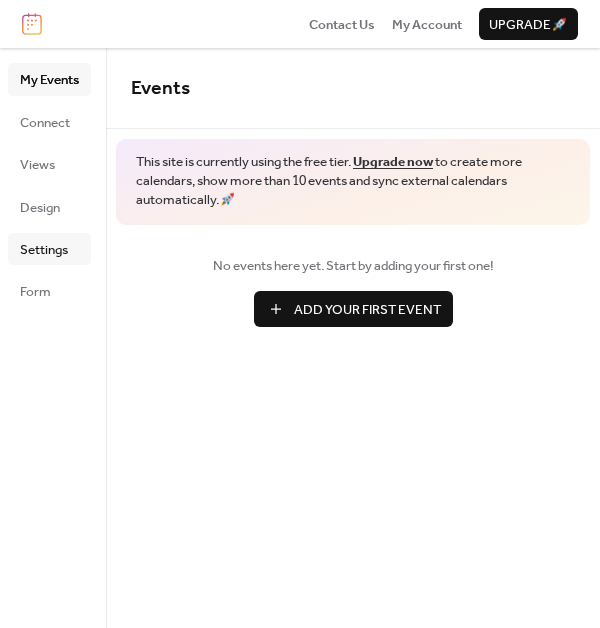 click on "Settings" at bounding box center [44, 250] 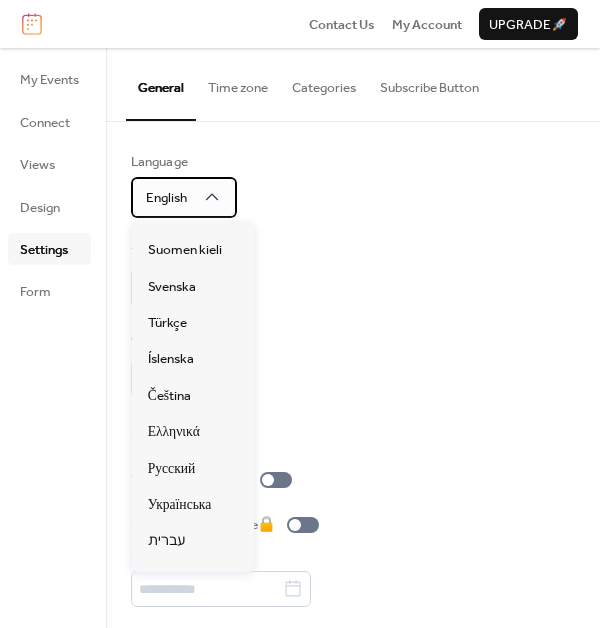 scroll, scrollTop: 800, scrollLeft: 0, axis: vertical 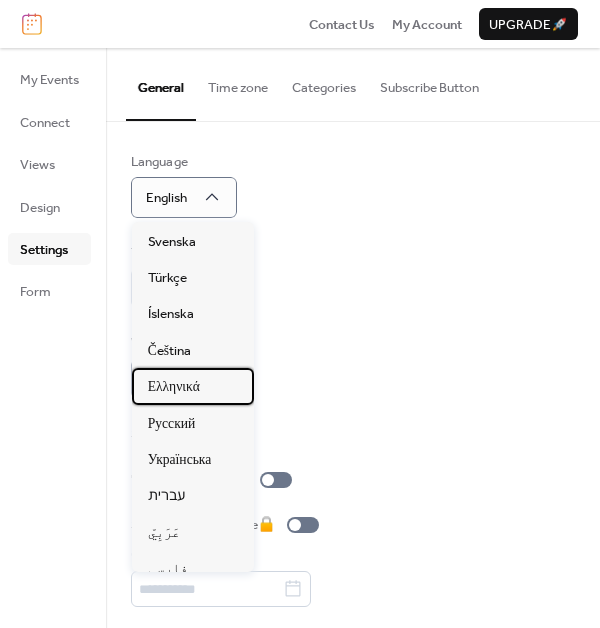 click on "Ελληνικά" at bounding box center (174, 387) 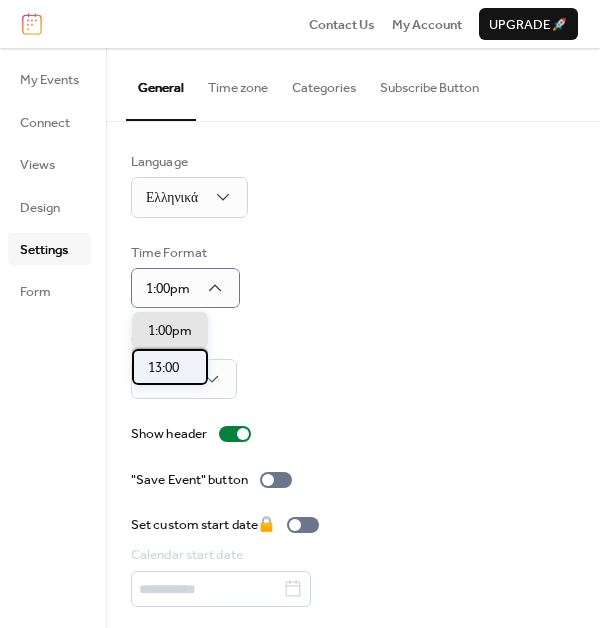 click on "13:00" at bounding box center [163, 368] 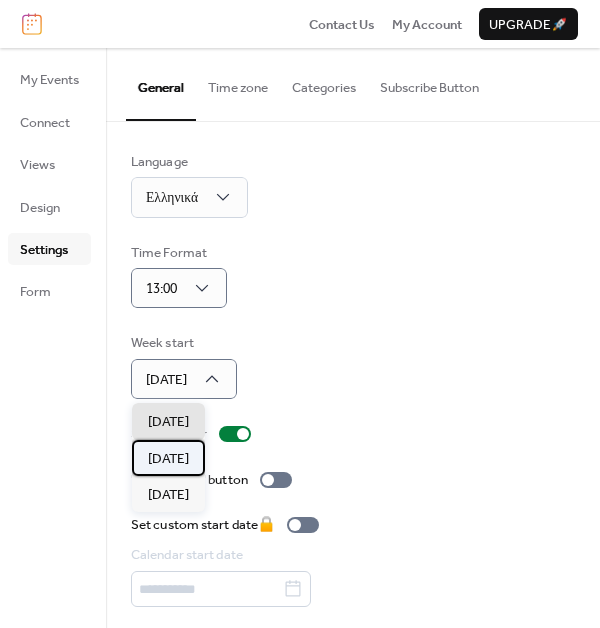 click on "[DATE]" at bounding box center (168, 459) 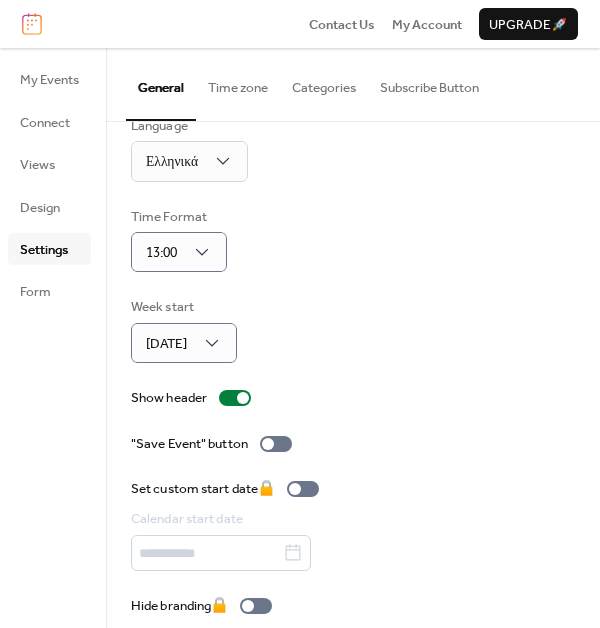 scroll, scrollTop: 55, scrollLeft: 0, axis: vertical 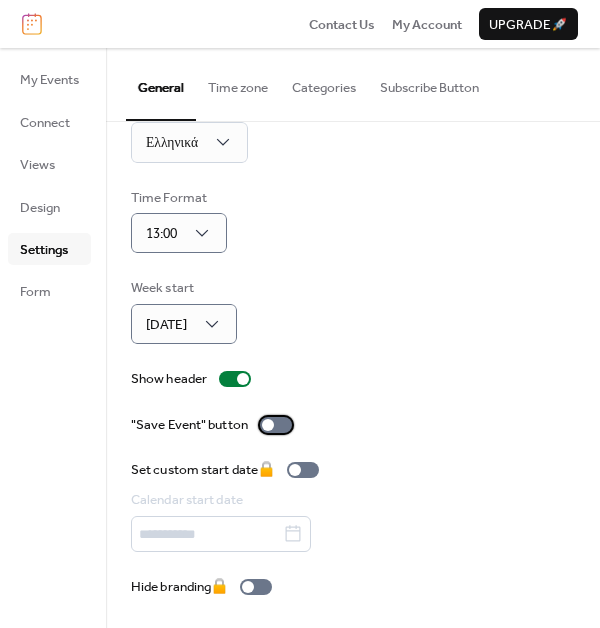 click at bounding box center (268, 425) 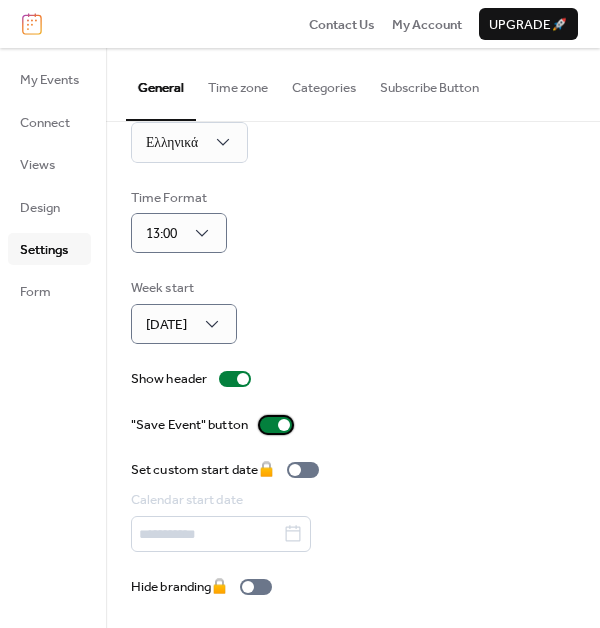 scroll, scrollTop: 0, scrollLeft: 0, axis: both 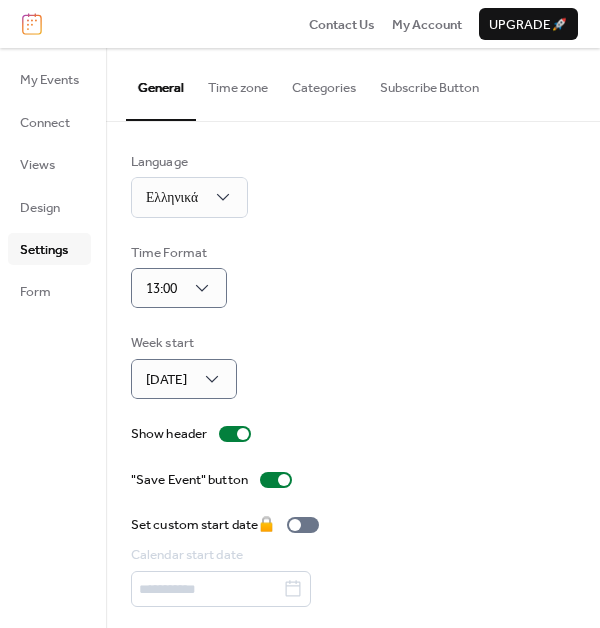 click on "Time zone" at bounding box center [238, 83] 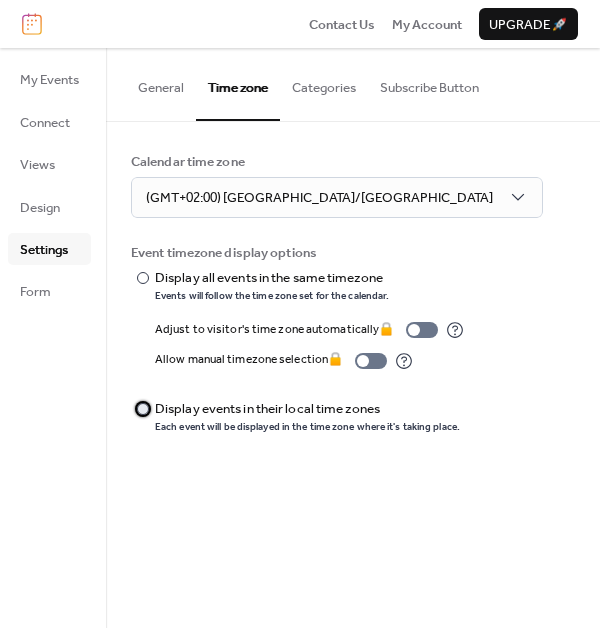 click at bounding box center [143, 409] 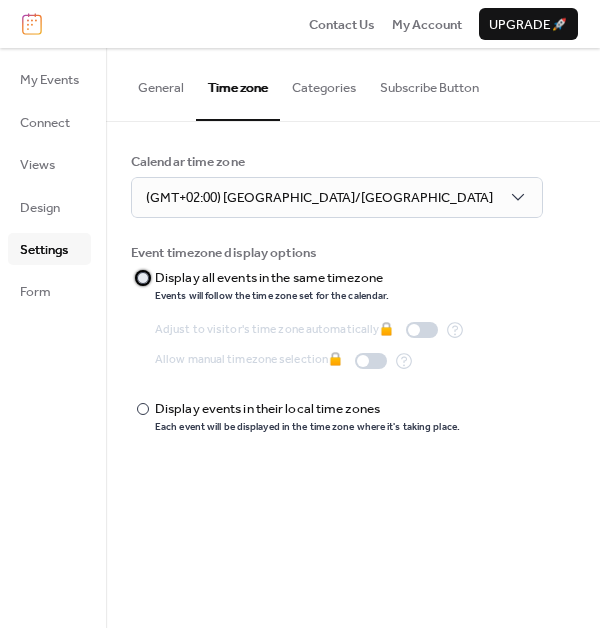 click at bounding box center (143, 278) 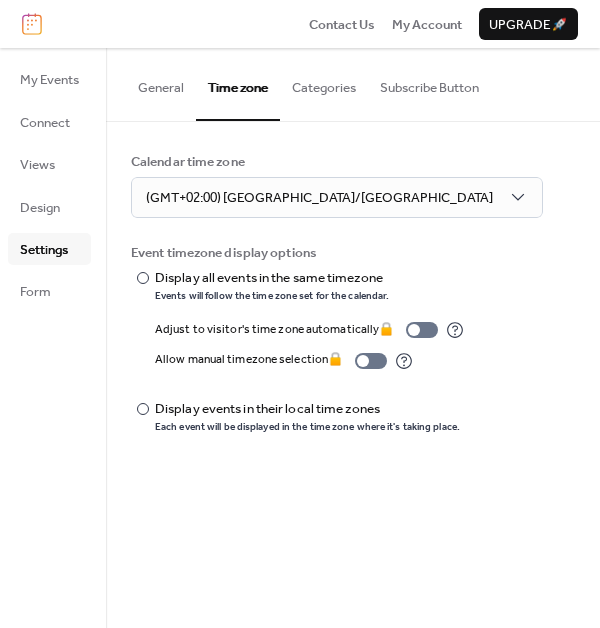 click on "Categories" at bounding box center (324, 83) 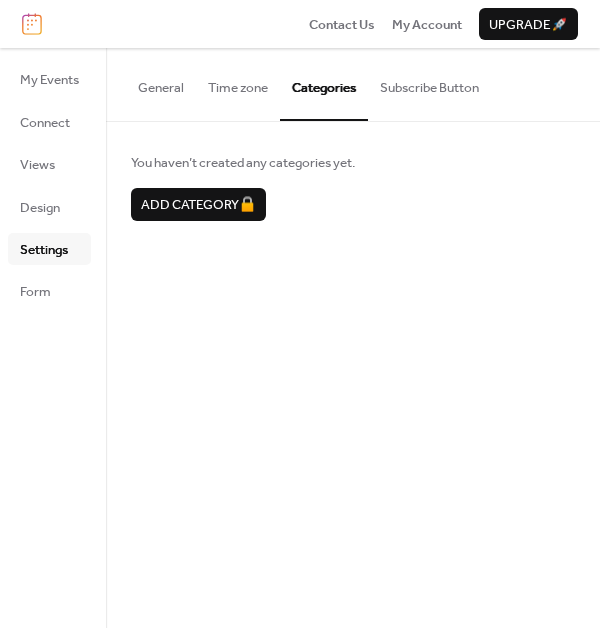 click on "Subscribe Button" at bounding box center (429, 83) 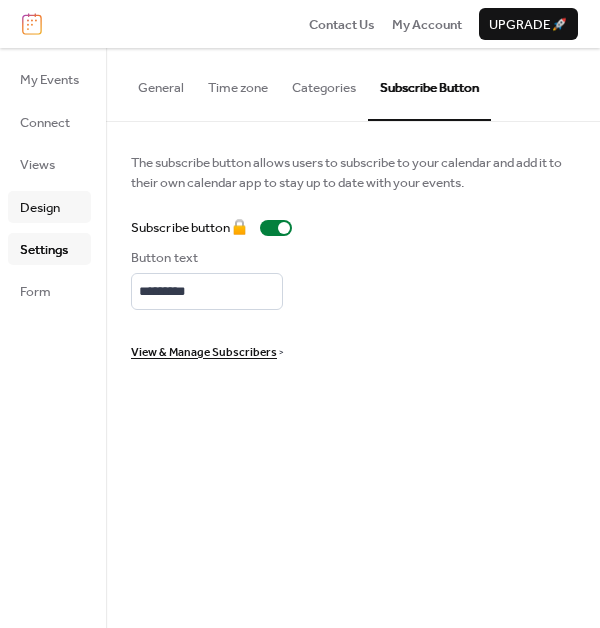 click on "Design" at bounding box center [40, 208] 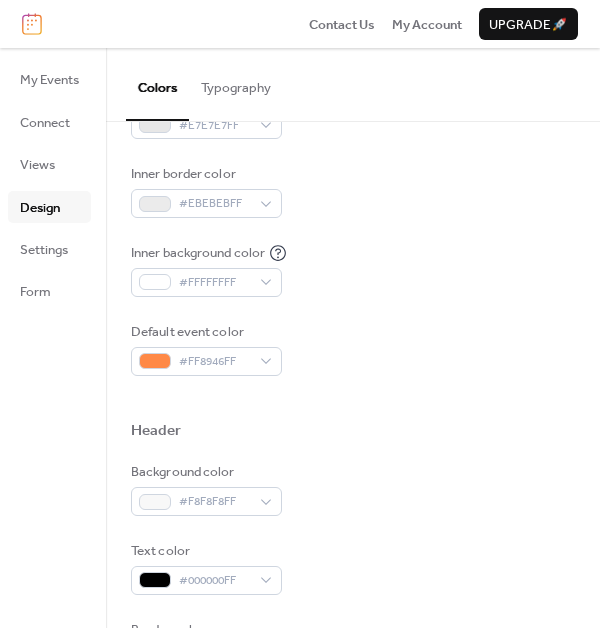 scroll, scrollTop: 500, scrollLeft: 0, axis: vertical 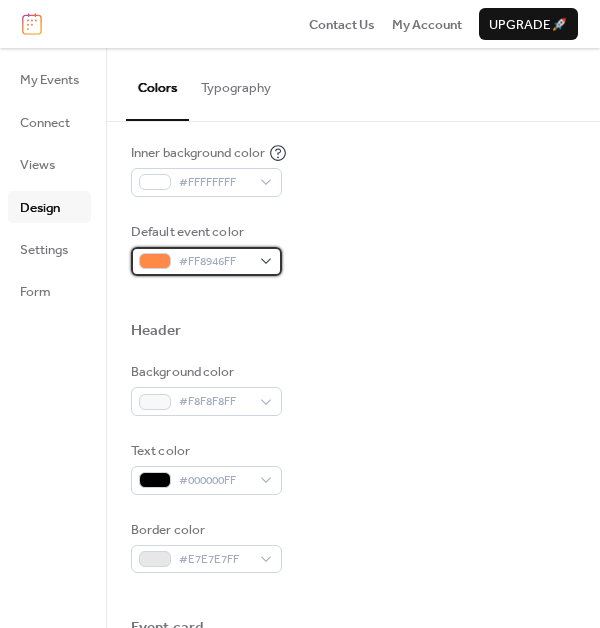 click on "#FF8946FF" at bounding box center [206, 261] 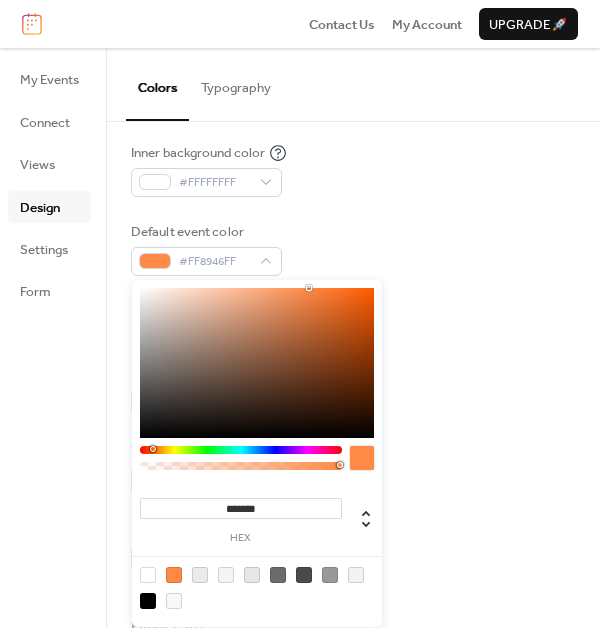 click at bounding box center [241, 450] 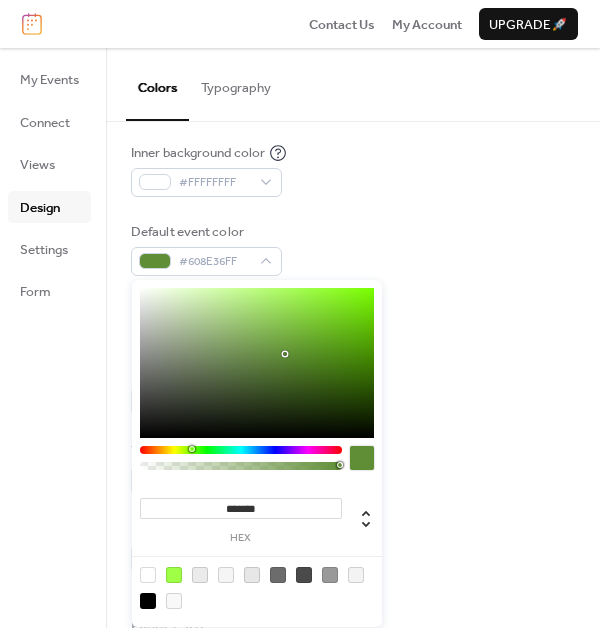 click at bounding box center (257, 363) 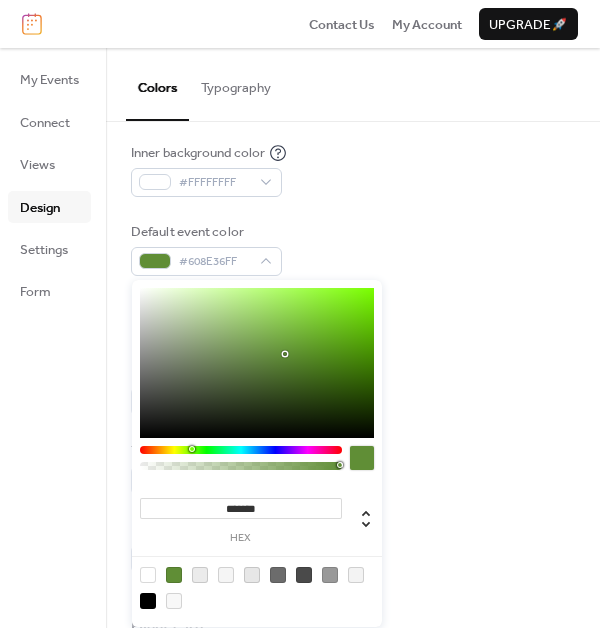 click at bounding box center (257, 363) 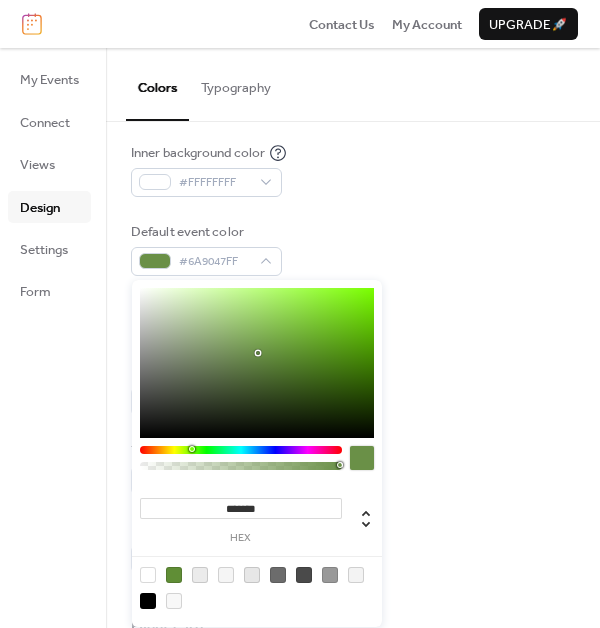 type on "*******" 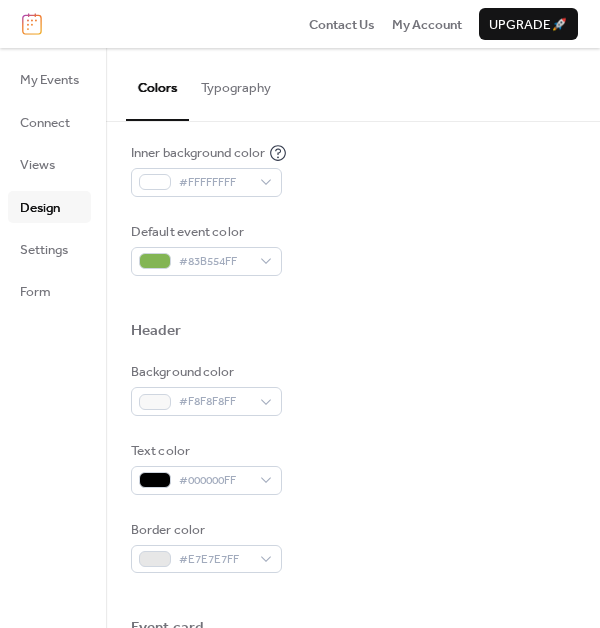 click on "Text color #000000FF" at bounding box center [353, 468] 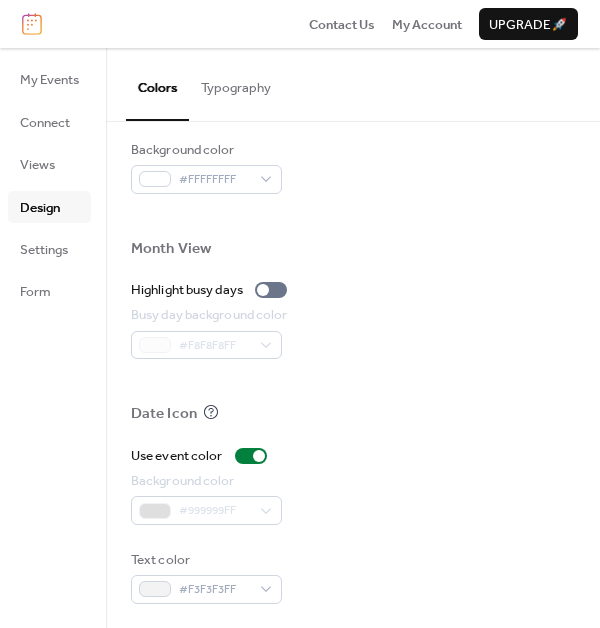 scroll, scrollTop: 1026, scrollLeft: 0, axis: vertical 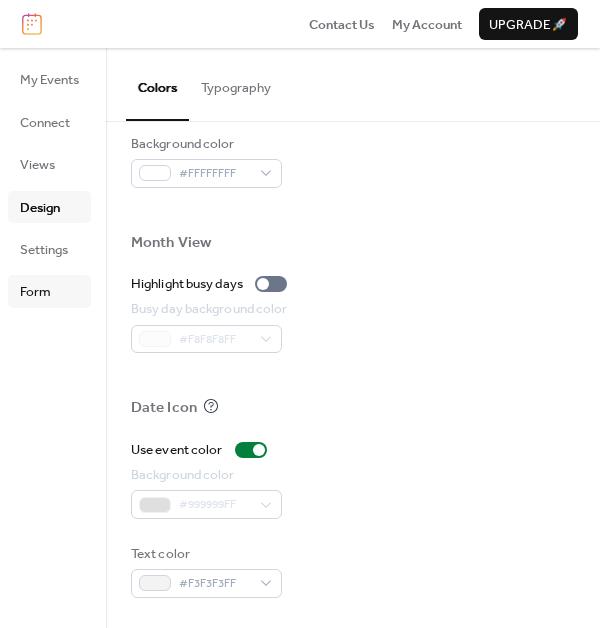 click on "Form" at bounding box center [35, 292] 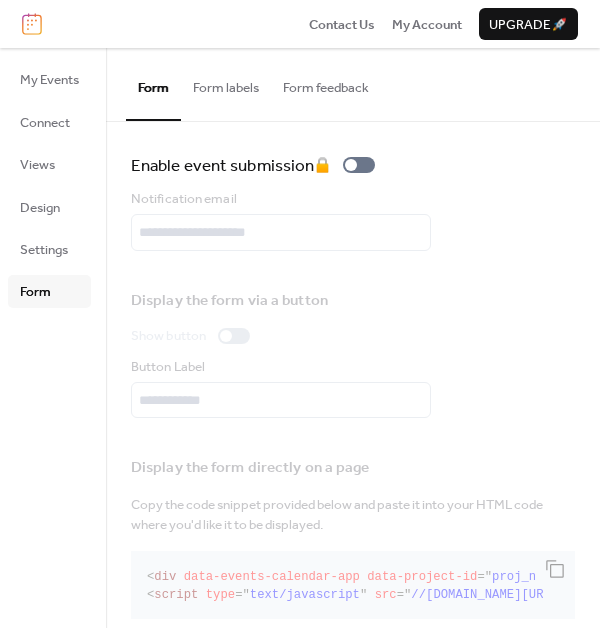 click on "Form labels" at bounding box center (226, 83) 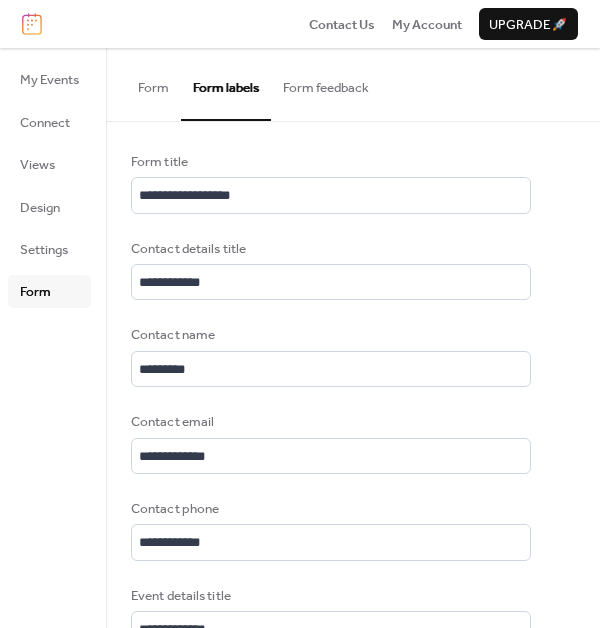 click on "Form" at bounding box center [153, 83] 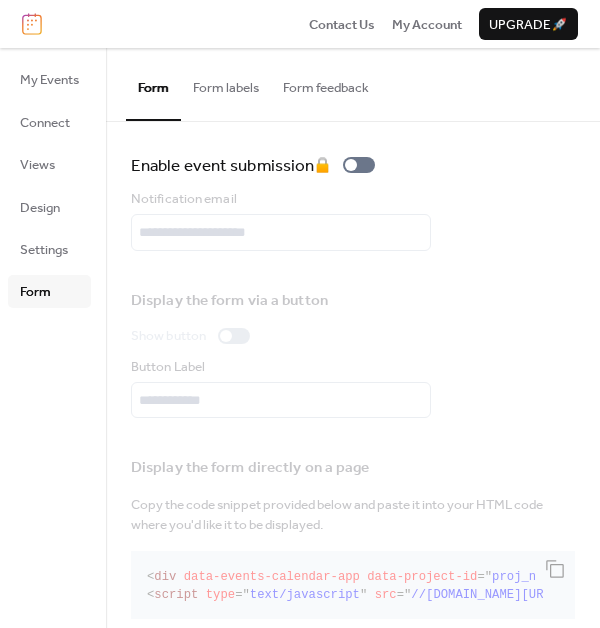 click on "Form feedback" at bounding box center (326, 83) 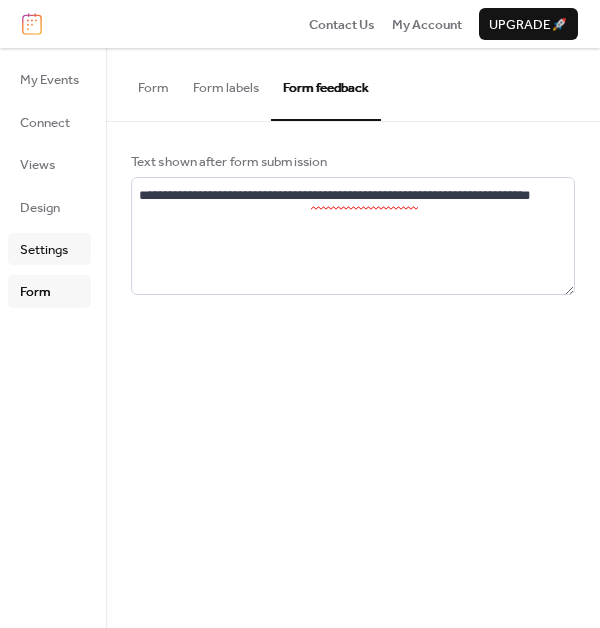 click on "Settings" at bounding box center (44, 250) 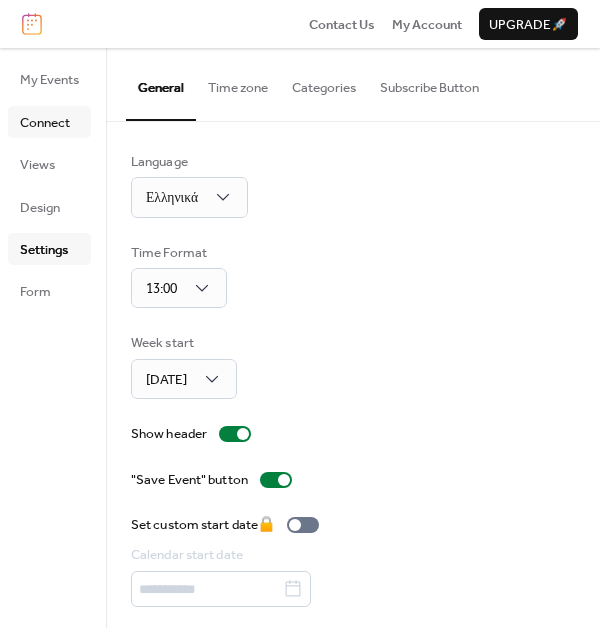 click on "Connect" at bounding box center (45, 123) 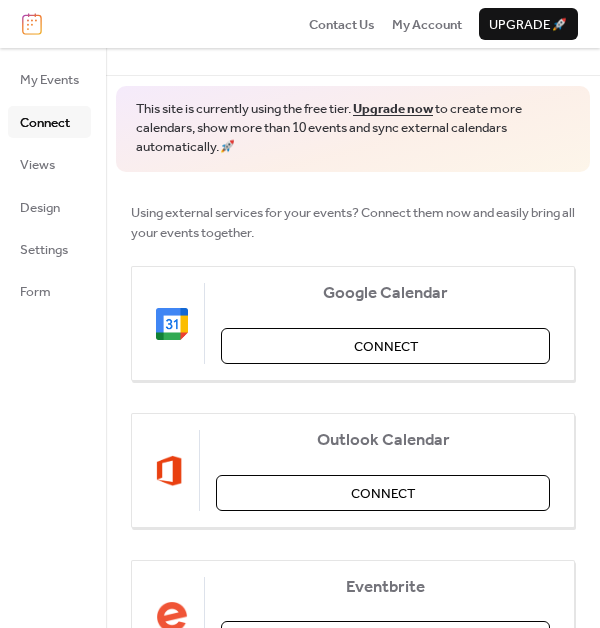 scroll, scrollTop: 0, scrollLeft: 0, axis: both 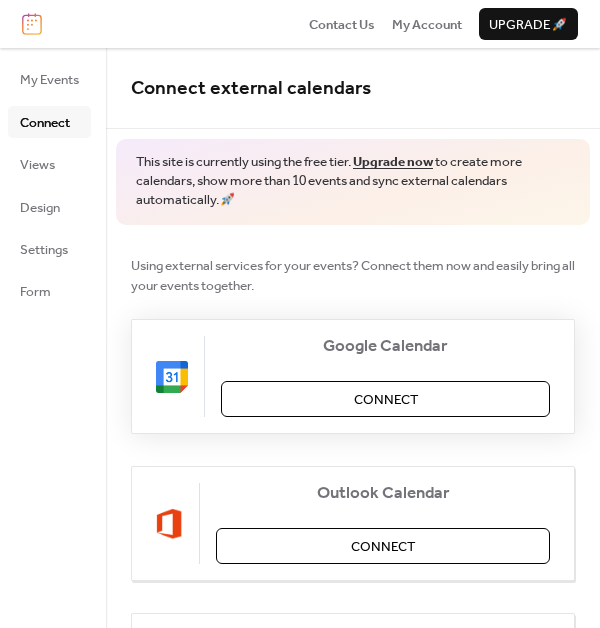 click on "Connect" at bounding box center [386, 400] 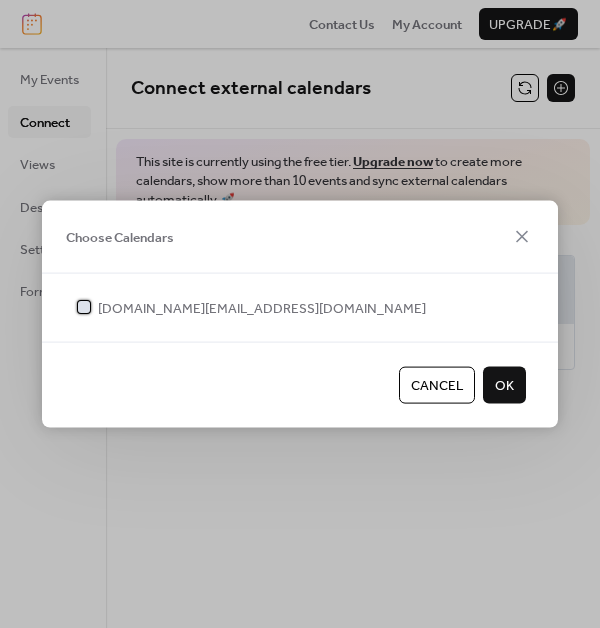 click at bounding box center [84, 307] 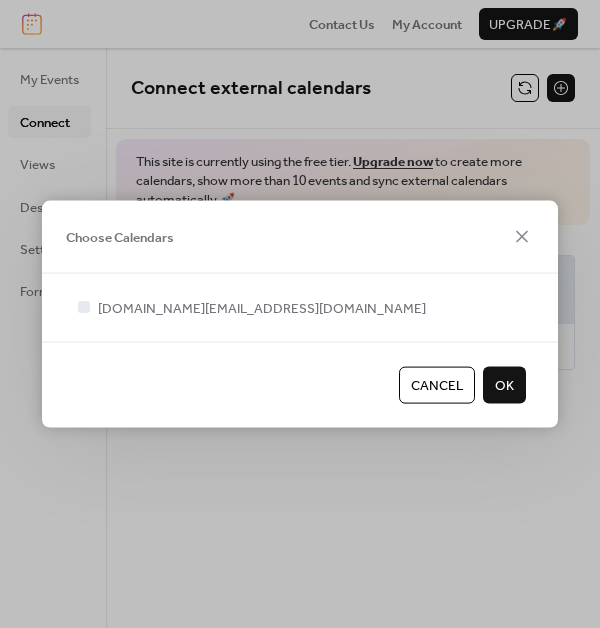 click on "OK" at bounding box center [504, 386] 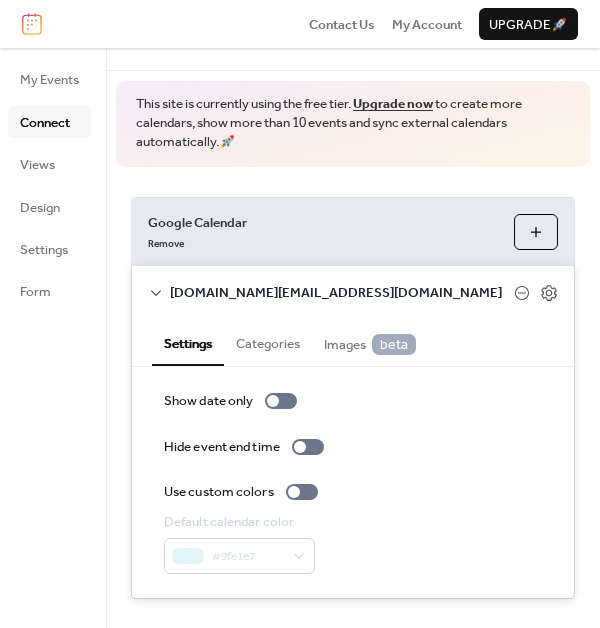 scroll, scrollTop: 89, scrollLeft: 0, axis: vertical 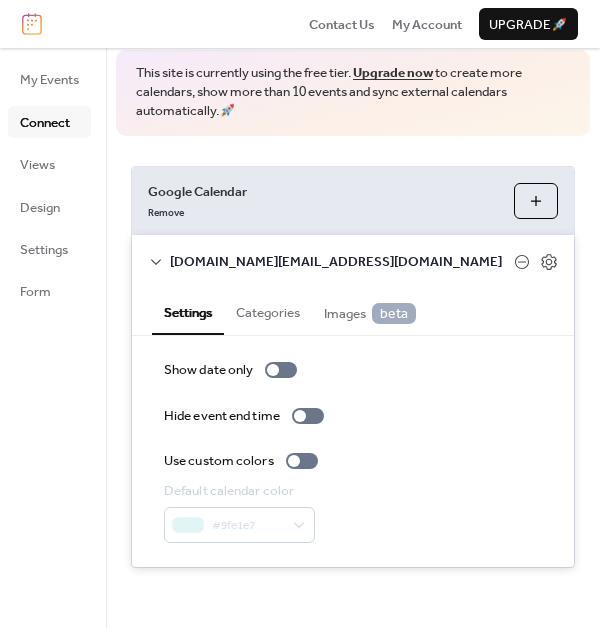 click on "Images   beta" at bounding box center (370, 313) 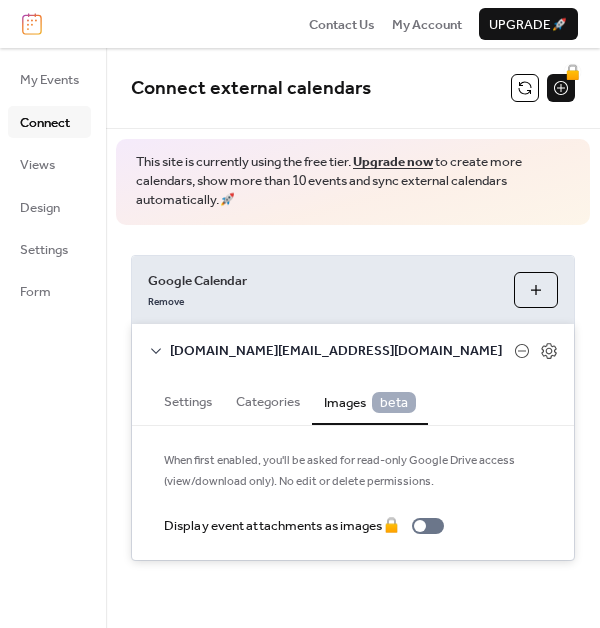 scroll, scrollTop: 0, scrollLeft: 0, axis: both 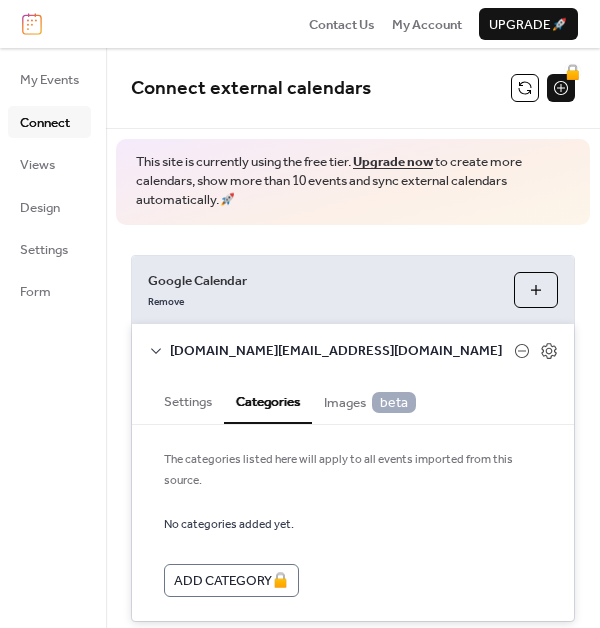 click on "Settings" at bounding box center [188, 399] 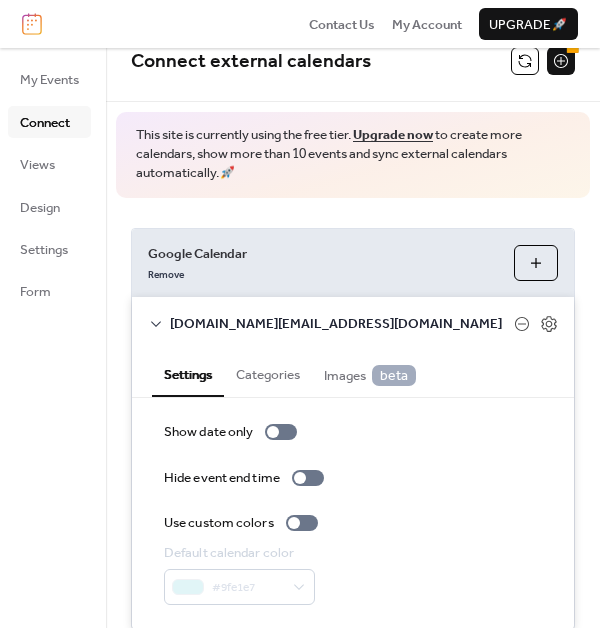 scroll, scrollTop: 0, scrollLeft: 0, axis: both 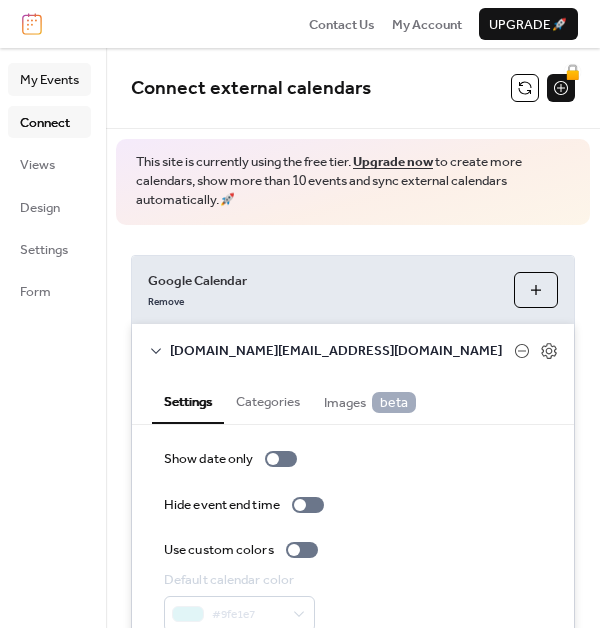click on "My Events" at bounding box center [49, 80] 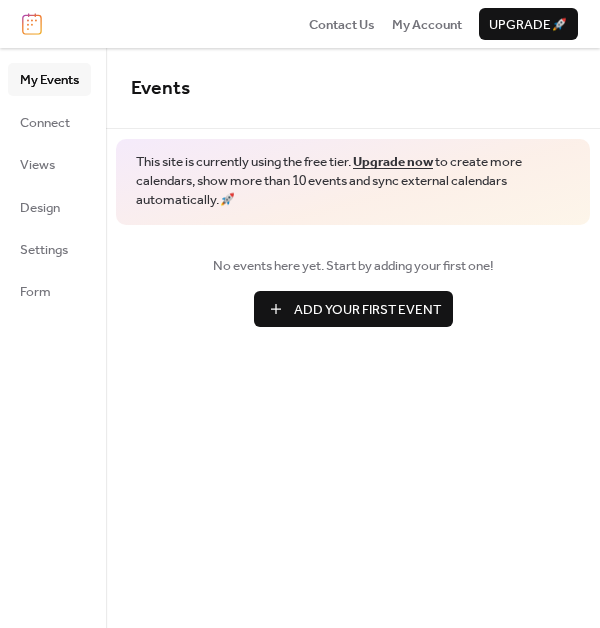 click on "Add Your First Event" at bounding box center (367, 310) 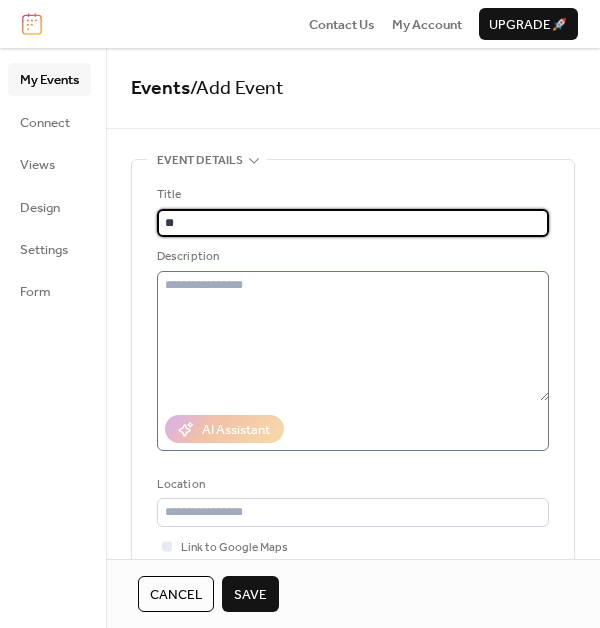 type on "*" 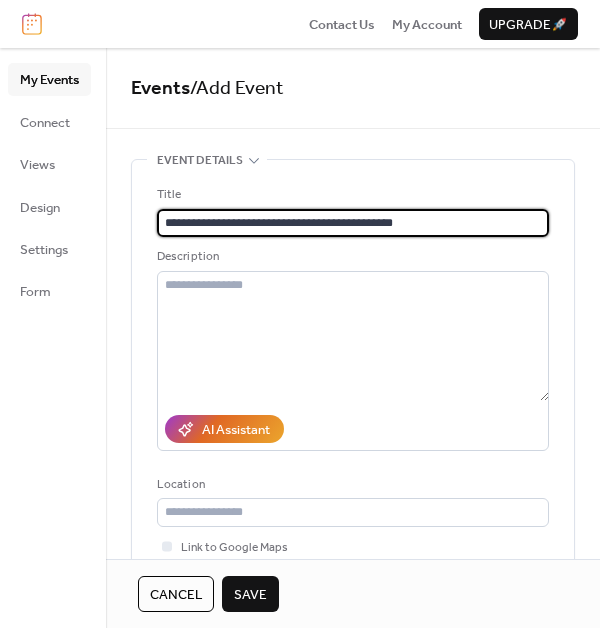 drag, startPoint x: 401, startPoint y: 225, endPoint x: 123, endPoint y: 221, distance: 278.02878 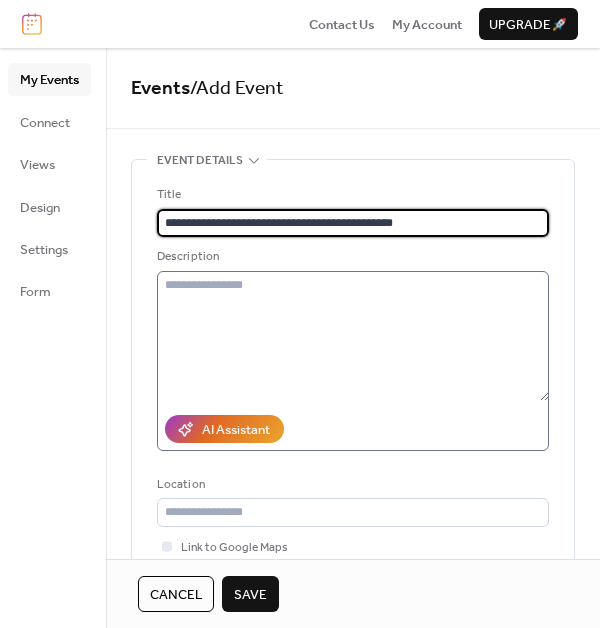 type on "**********" 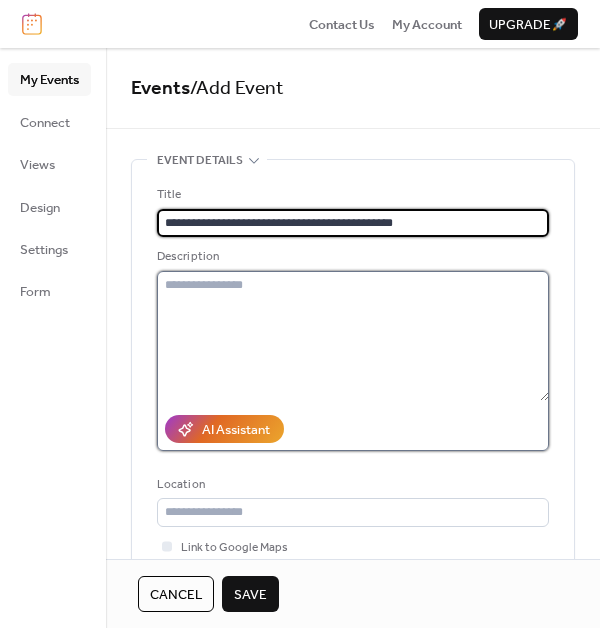 click at bounding box center [353, 336] 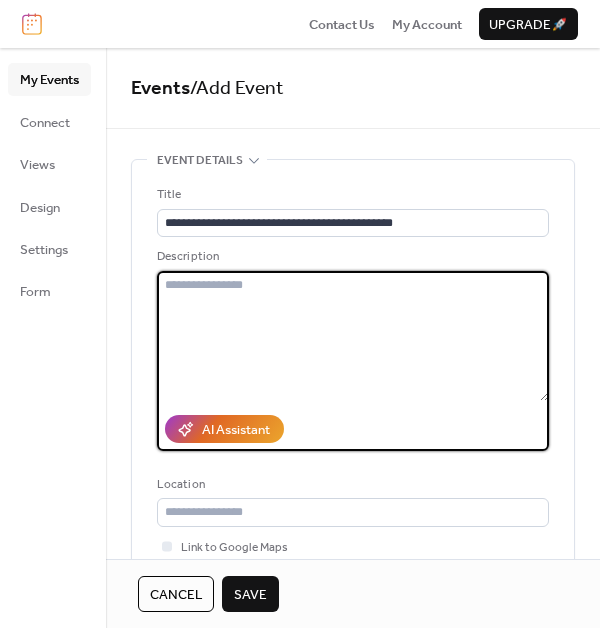 paste on "**********" 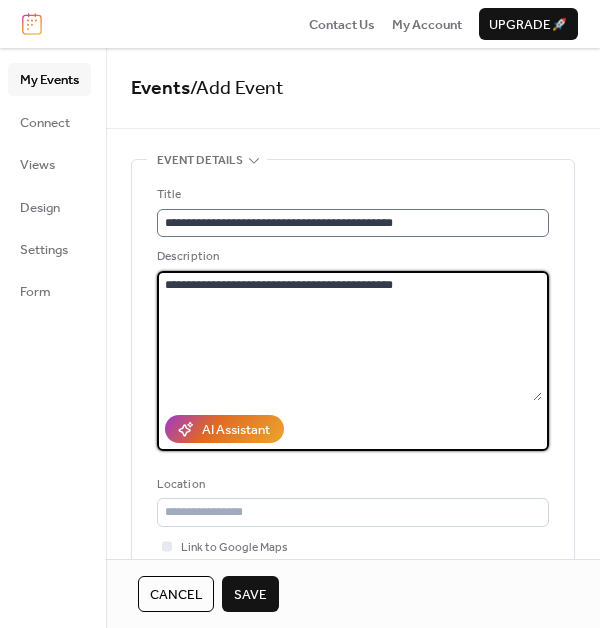 type on "**********" 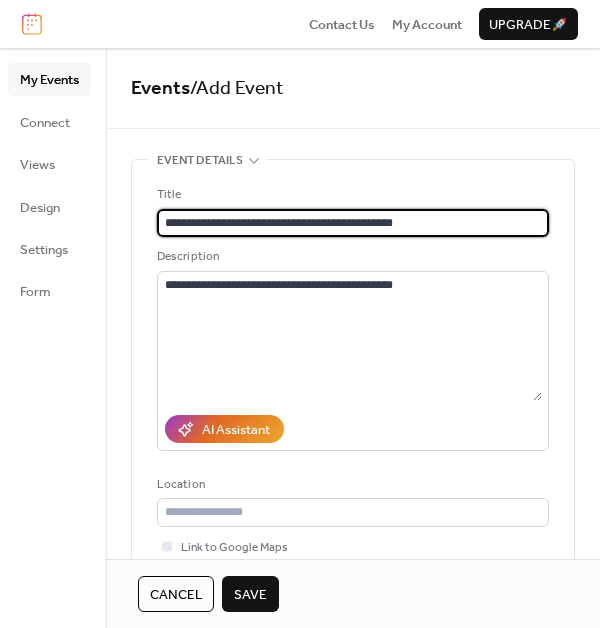 scroll, scrollTop: 1, scrollLeft: 0, axis: vertical 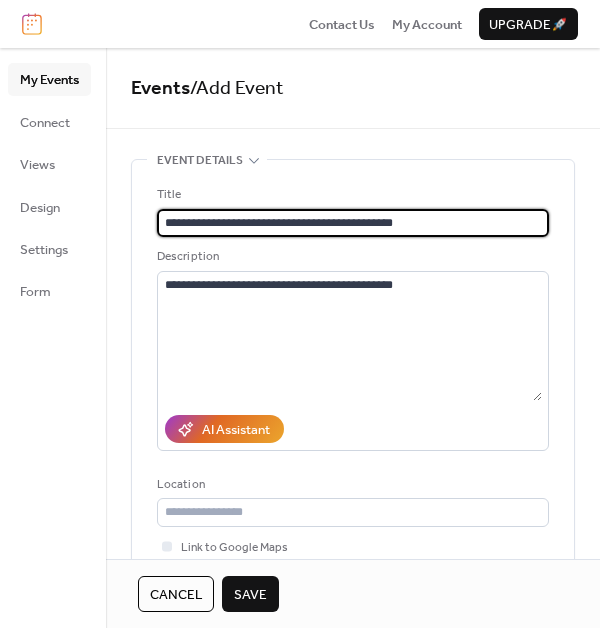 drag, startPoint x: 405, startPoint y: 219, endPoint x: 118, endPoint y: 232, distance: 287.29428 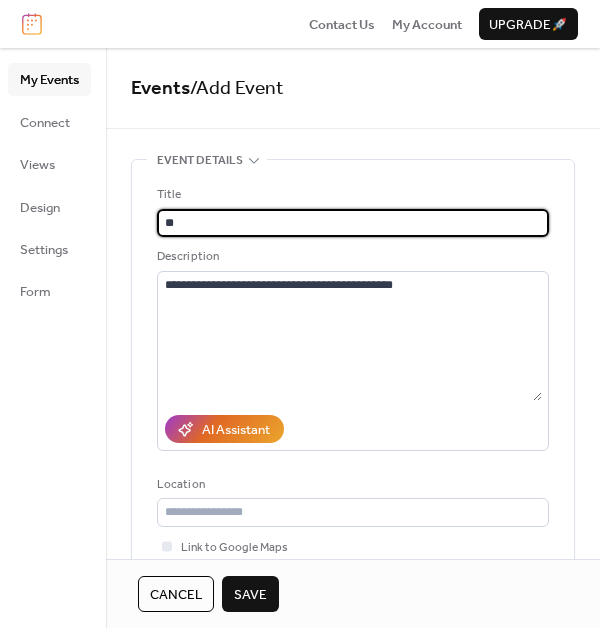 type on "*" 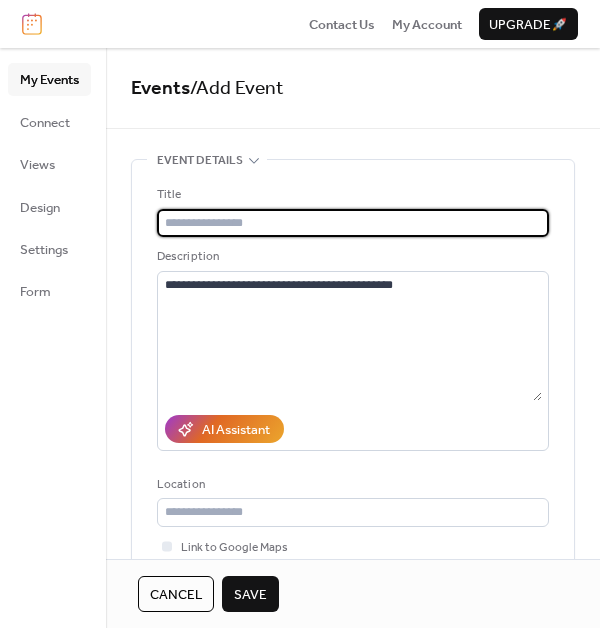 scroll, scrollTop: 0, scrollLeft: 0, axis: both 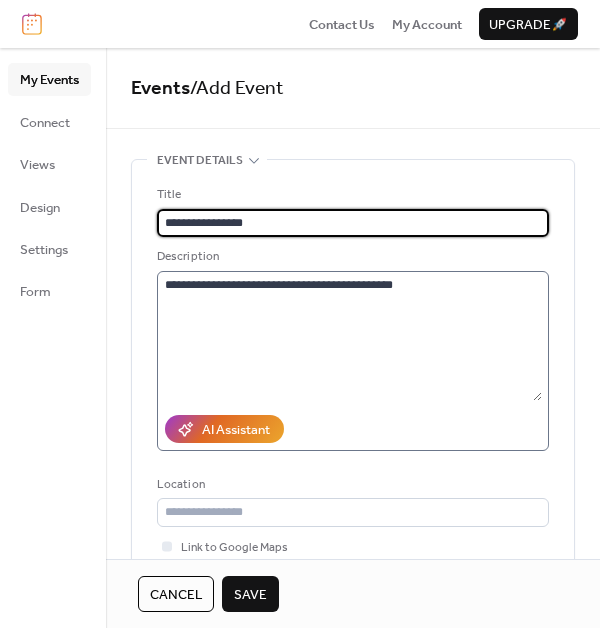 type on "**********" 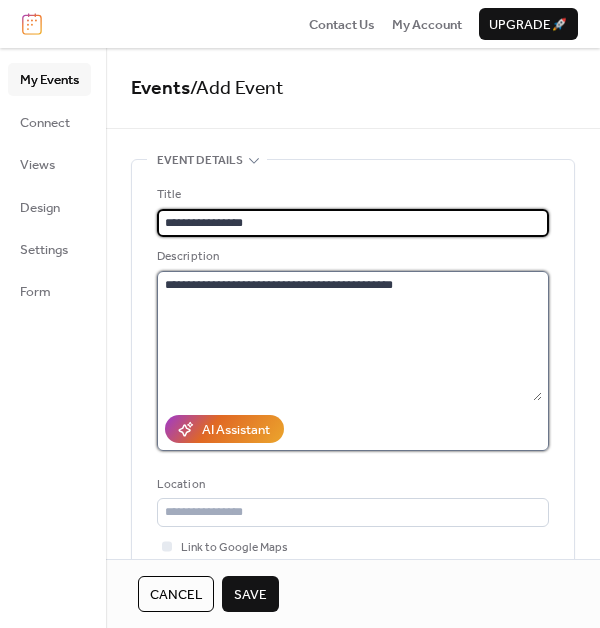 drag, startPoint x: 405, startPoint y: 283, endPoint x: 417, endPoint y: 291, distance: 14.422205 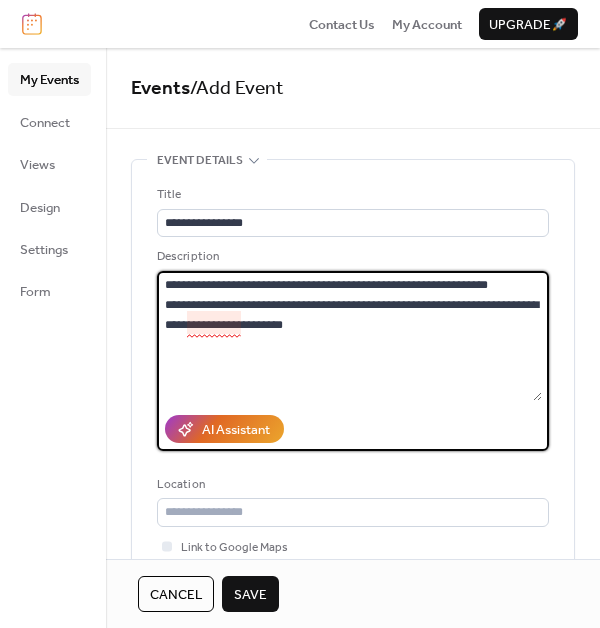 click on "**********" at bounding box center [349, 336] 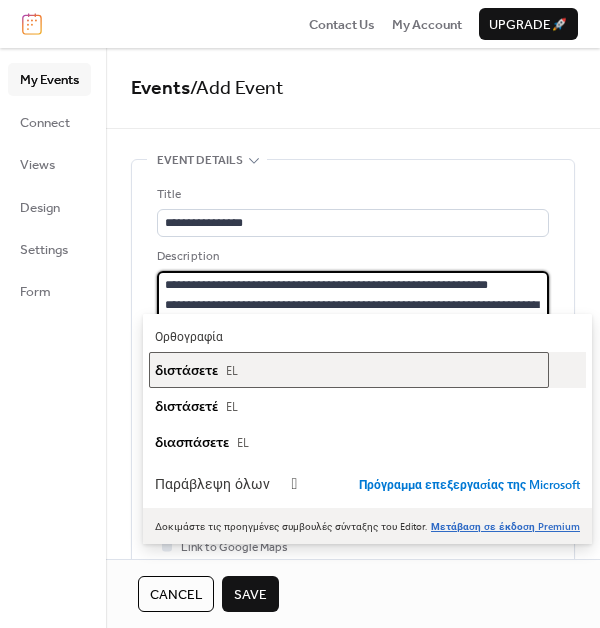 click on "διστάσετε" at bounding box center [186, 369] 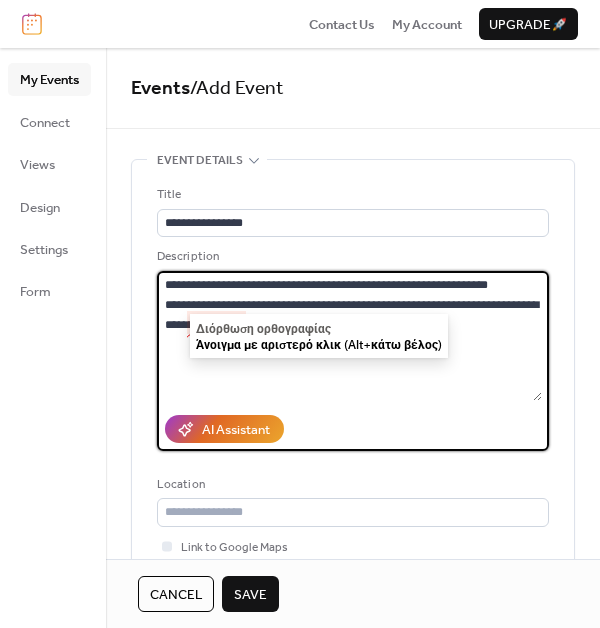 click on "**********" at bounding box center (349, 336) 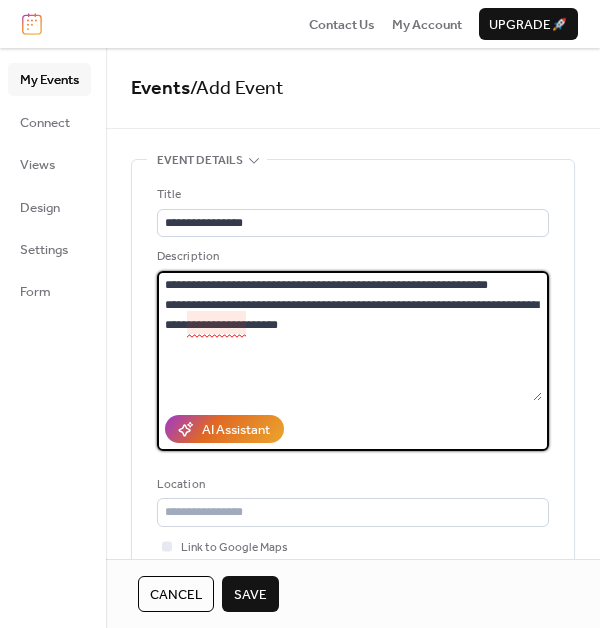 click on "**********" at bounding box center [349, 336] 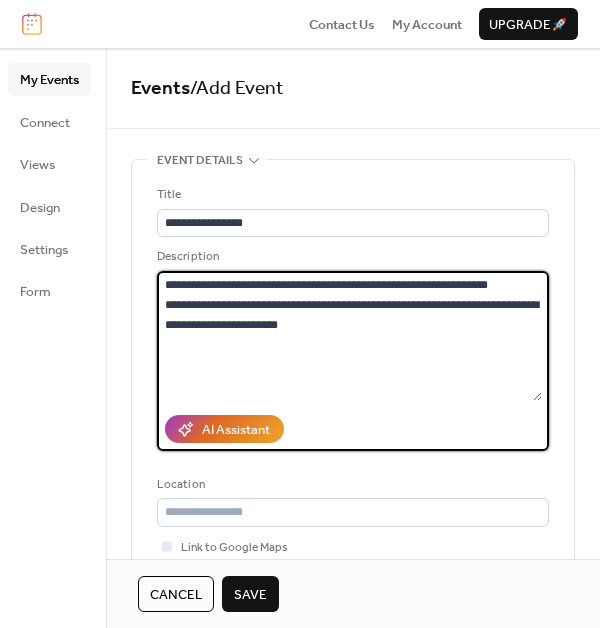 click on "**********" at bounding box center [349, 336] 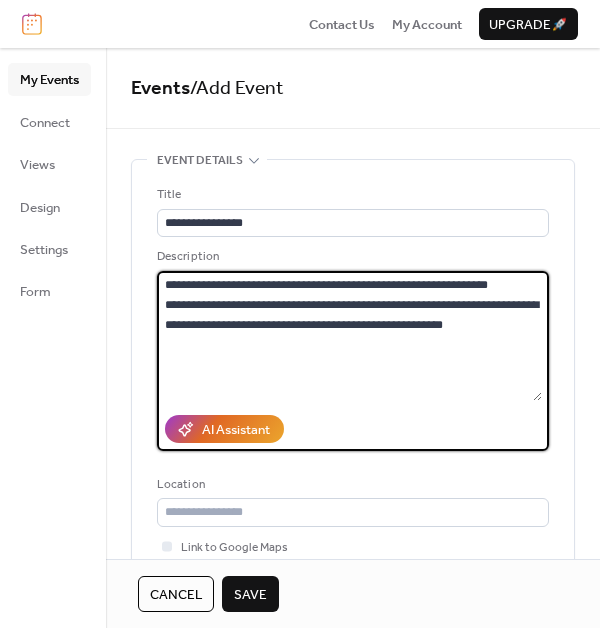 click on "**********" at bounding box center (349, 336) 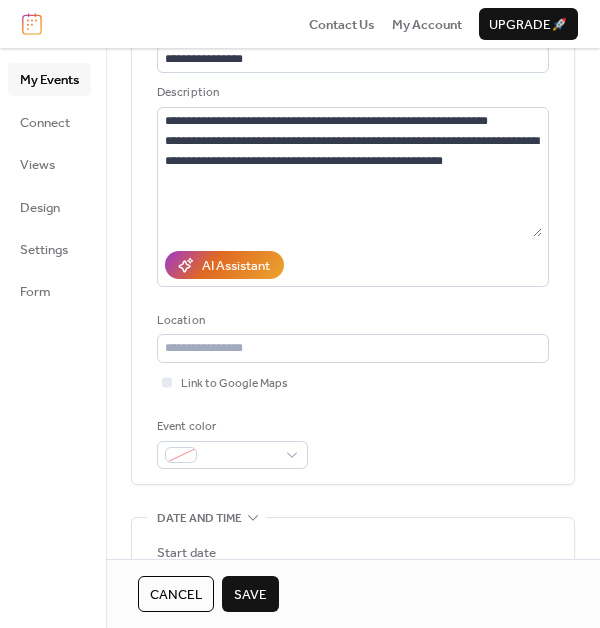 scroll, scrollTop: 200, scrollLeft: 0, axis: vertical 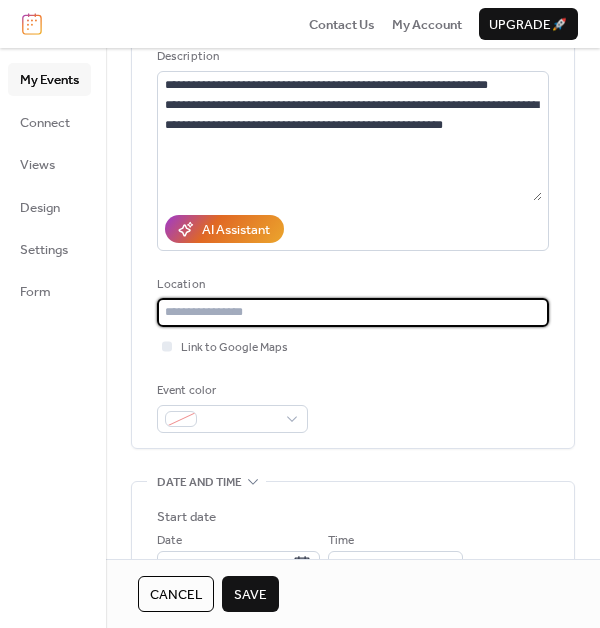 click at bounding box center (353, 312) 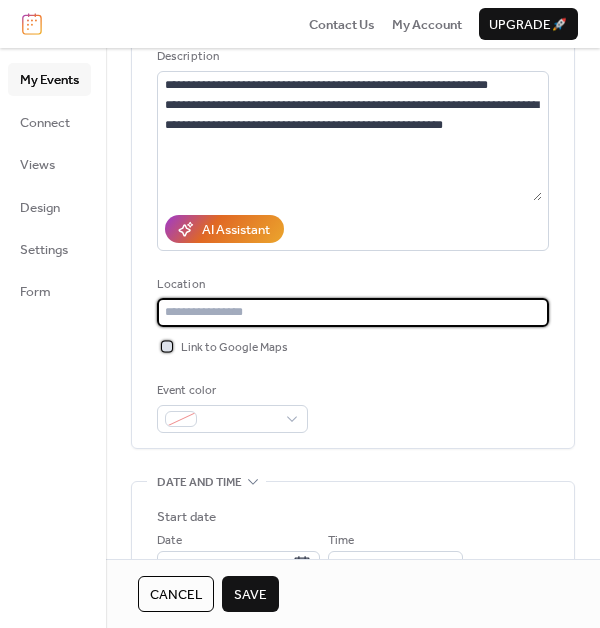 click at bounding box center (167, 346) 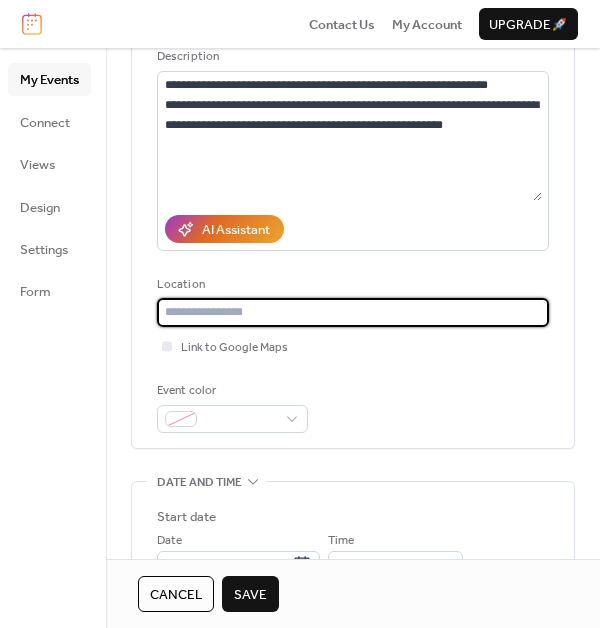 click at bounding box center (353, 312) 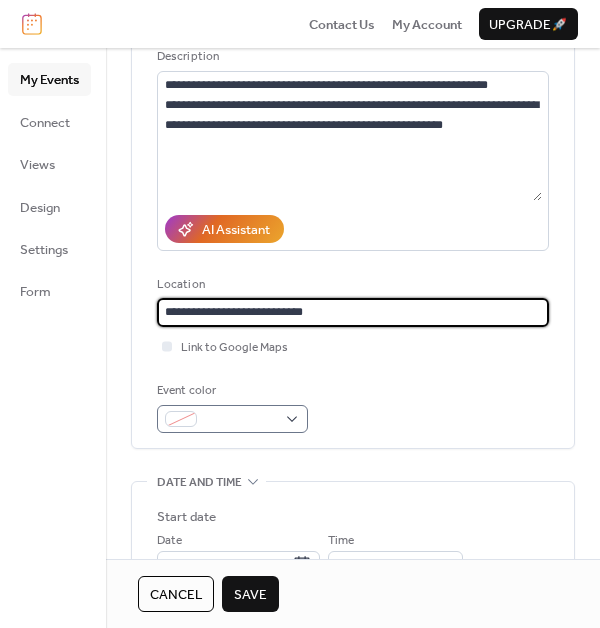 type on "**********" 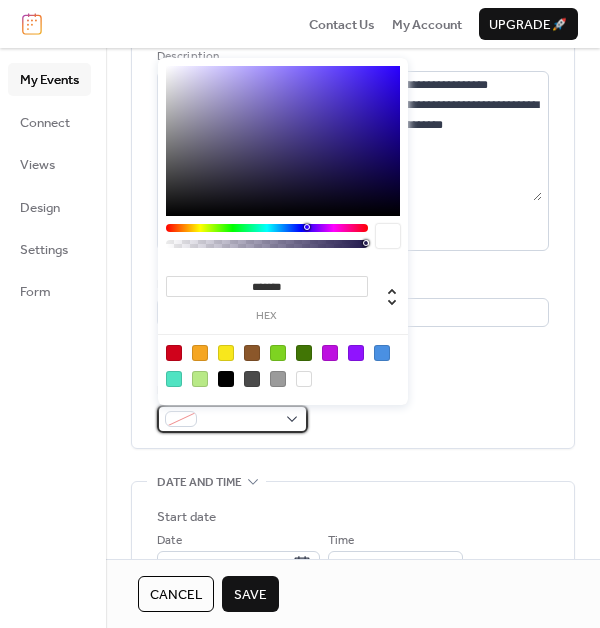 click at bounding box center [232, 419] 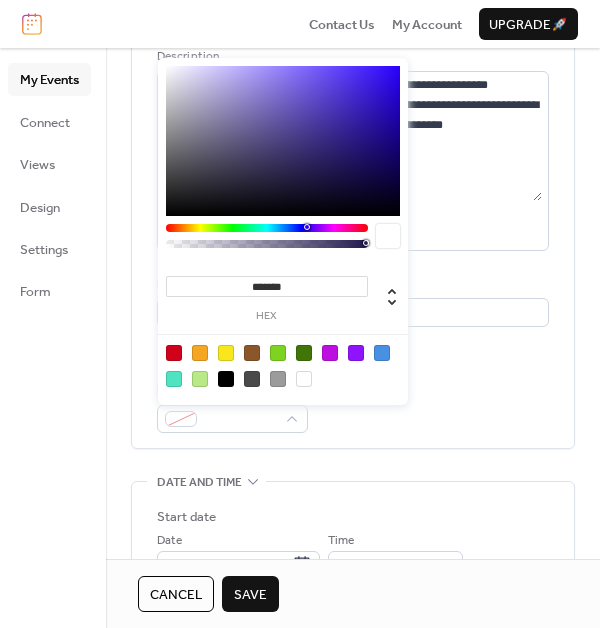 click at bounding box center [304, 353] 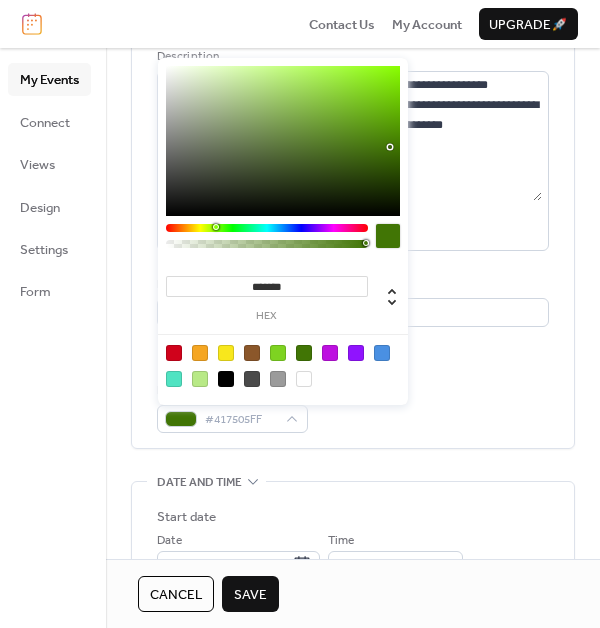 click on "******* hex" at bounding box center [283, 231] 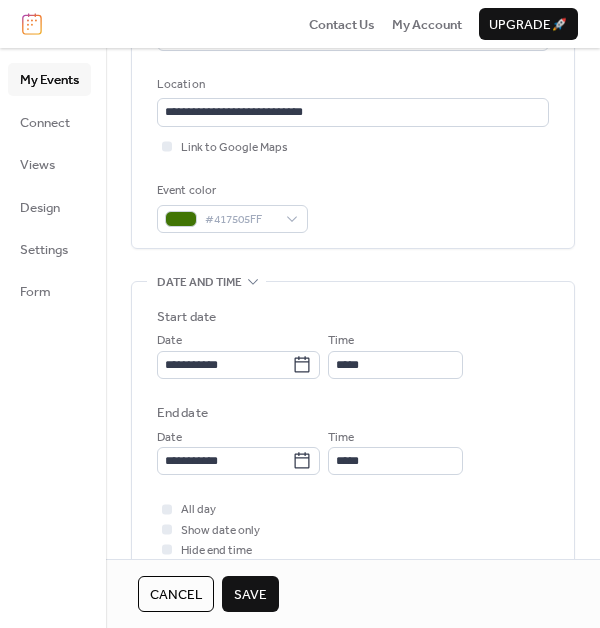scroll, scrollTop: 500, scrollLeft: 0, axis: vertical 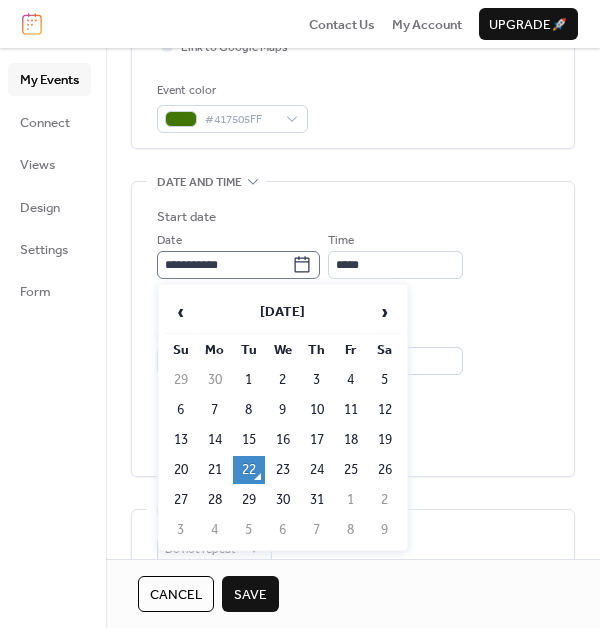 click 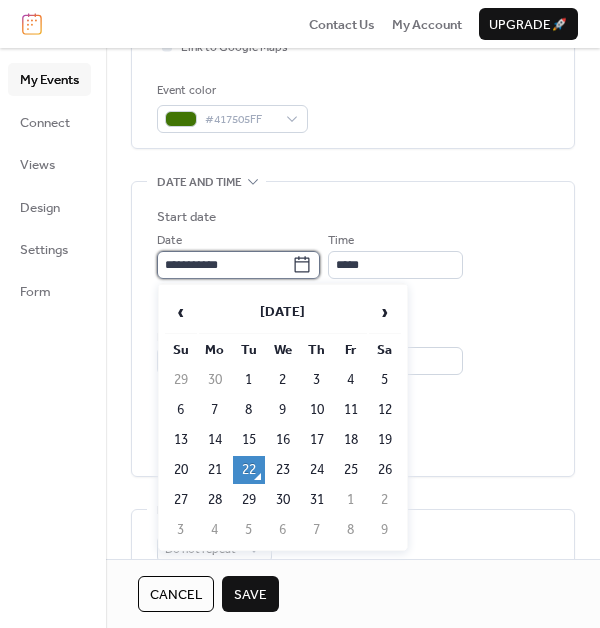 click on "**********" at bounding box center (224, 265) 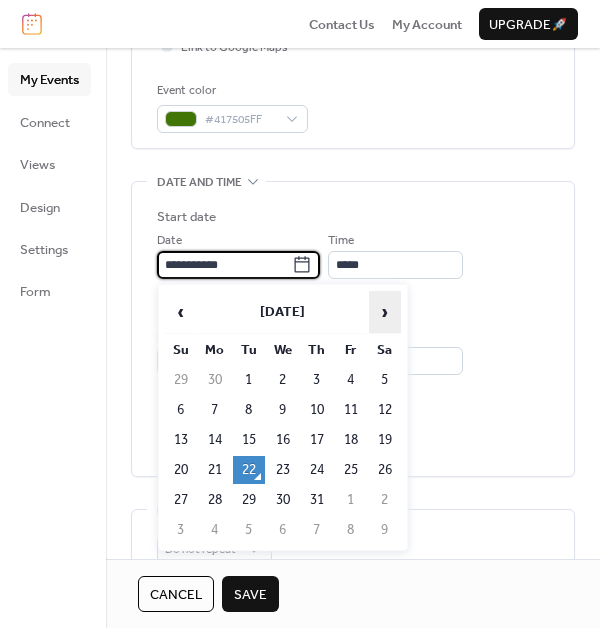 click on "›" at bounding box center [385, 312] 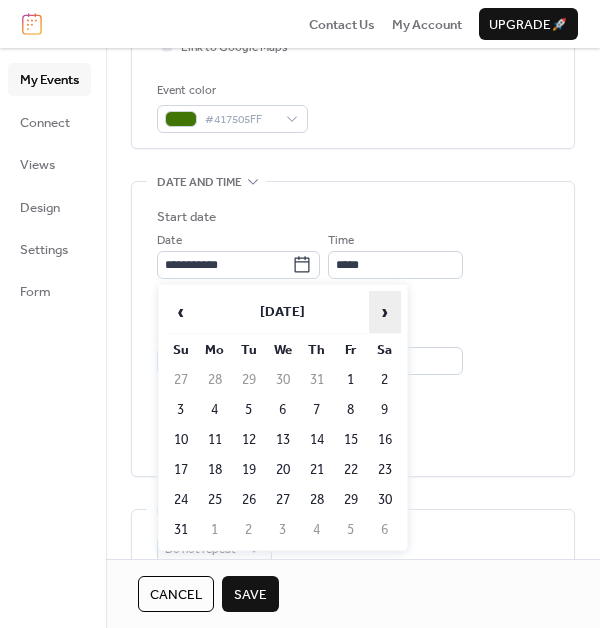 click on "›" at bounding box center [385, 312] 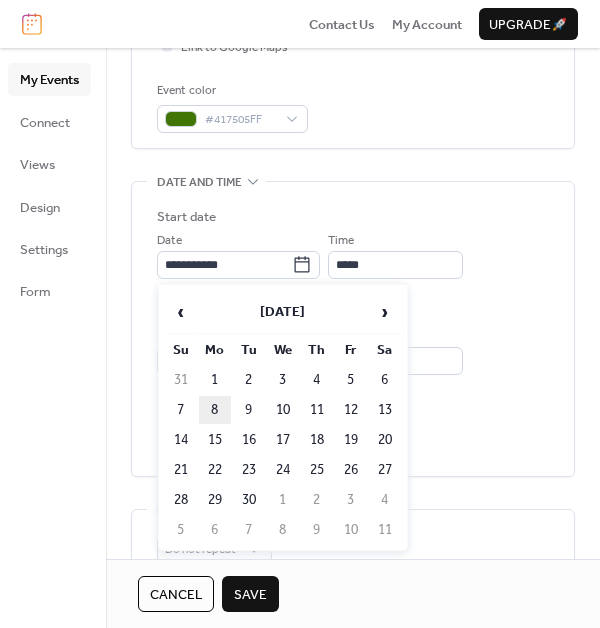 click on "8" at bounding box center (215, 410) 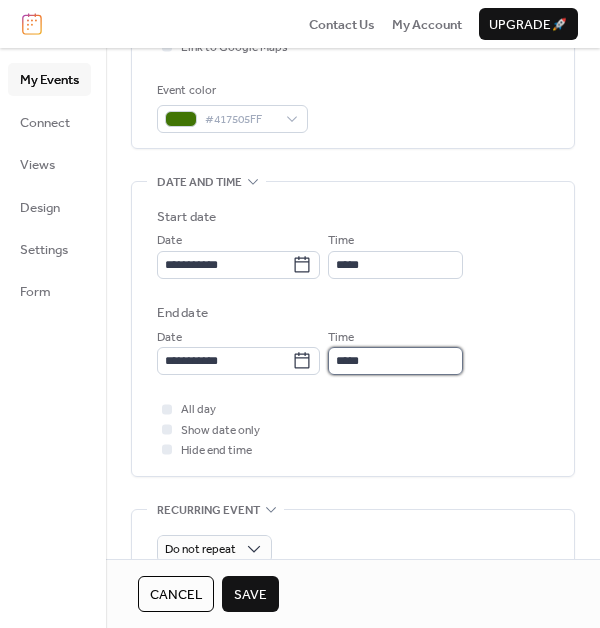 click on "*****" at bounding box center [395, 361] 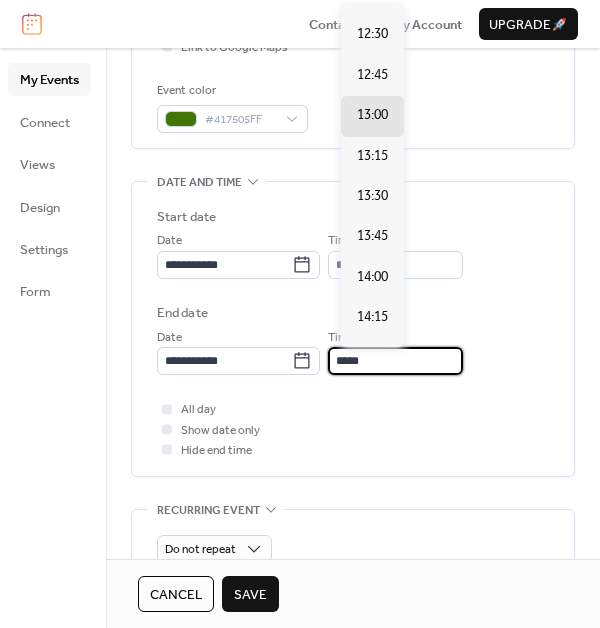 scroll, scrollTop: 0, scrollLeft: 0, axis: both 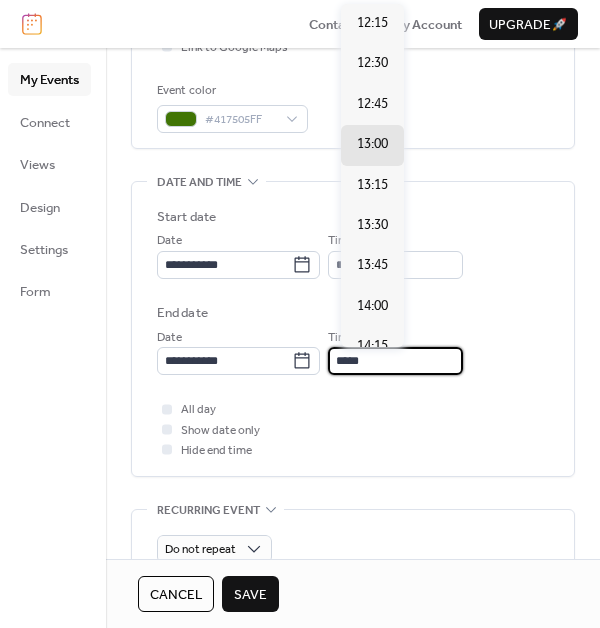 click on "*****" at bounding box center [395, 361] 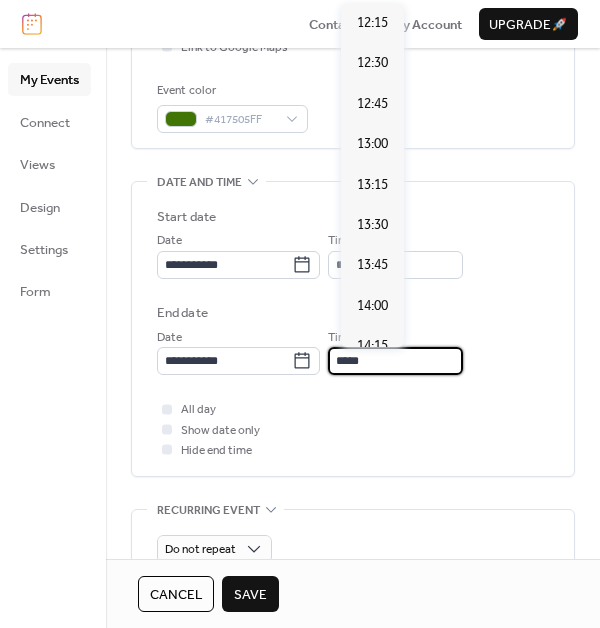 type on "*****" 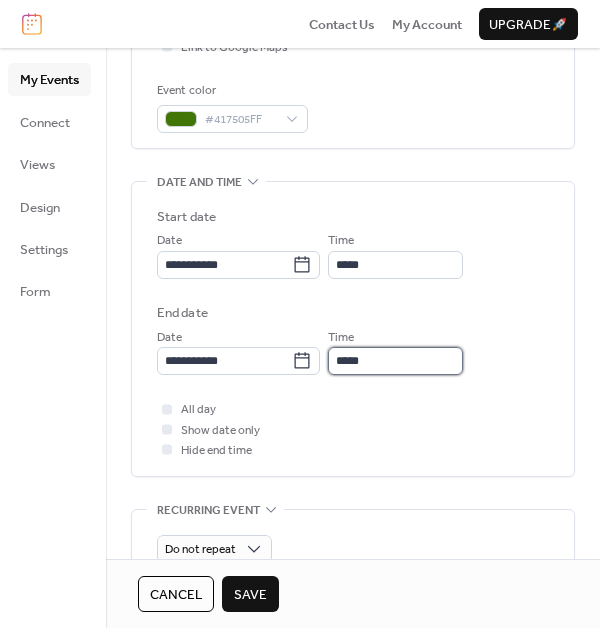 click on "*****" at bounding box center (395, 361) 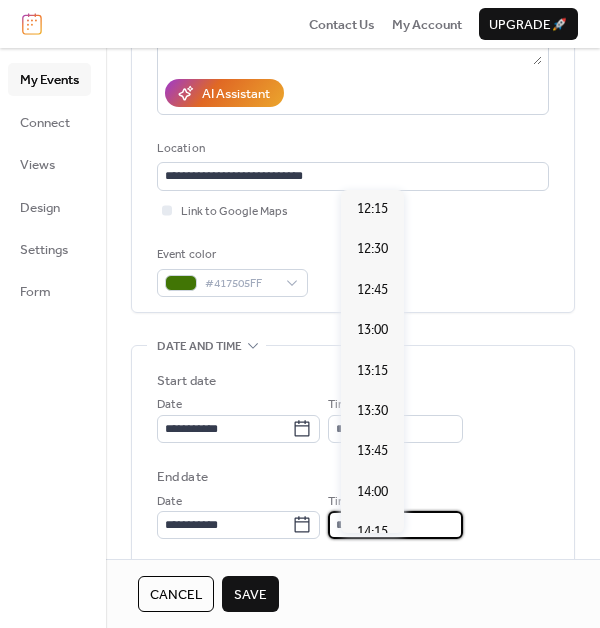 scroll, scrollTop: 300, scrollLeft: 0, axis: vertical 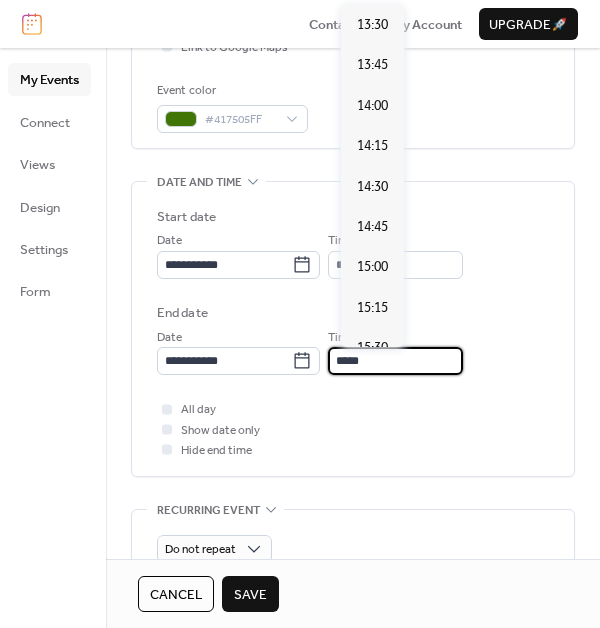 click on "*****" at bounding box center (395, 361) 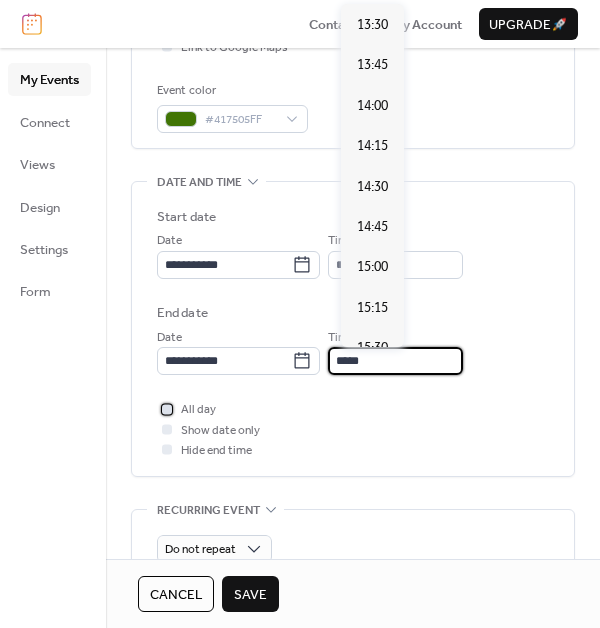 click at bounding box center (167, 409) 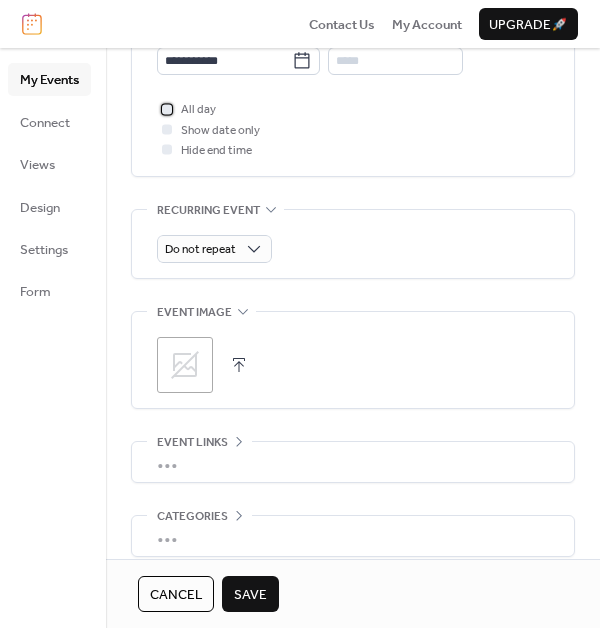 scroll, scrollTop: 892, scrollLeft: 0, axis: vertical 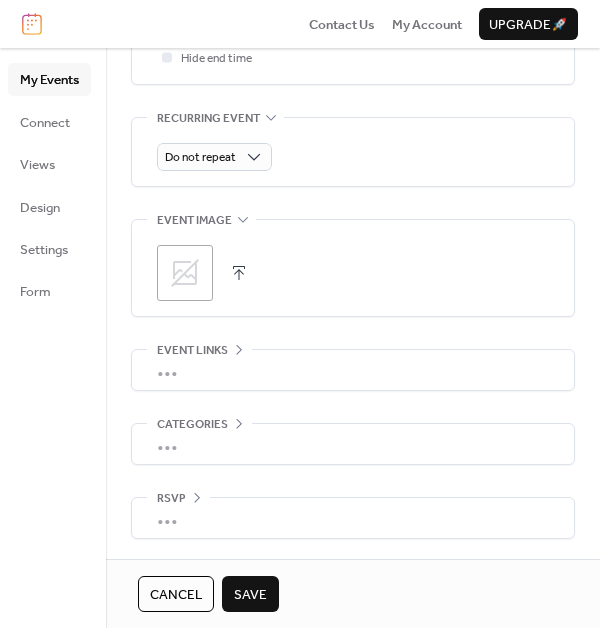 click on "Save" at bounding box center (250, 595) 